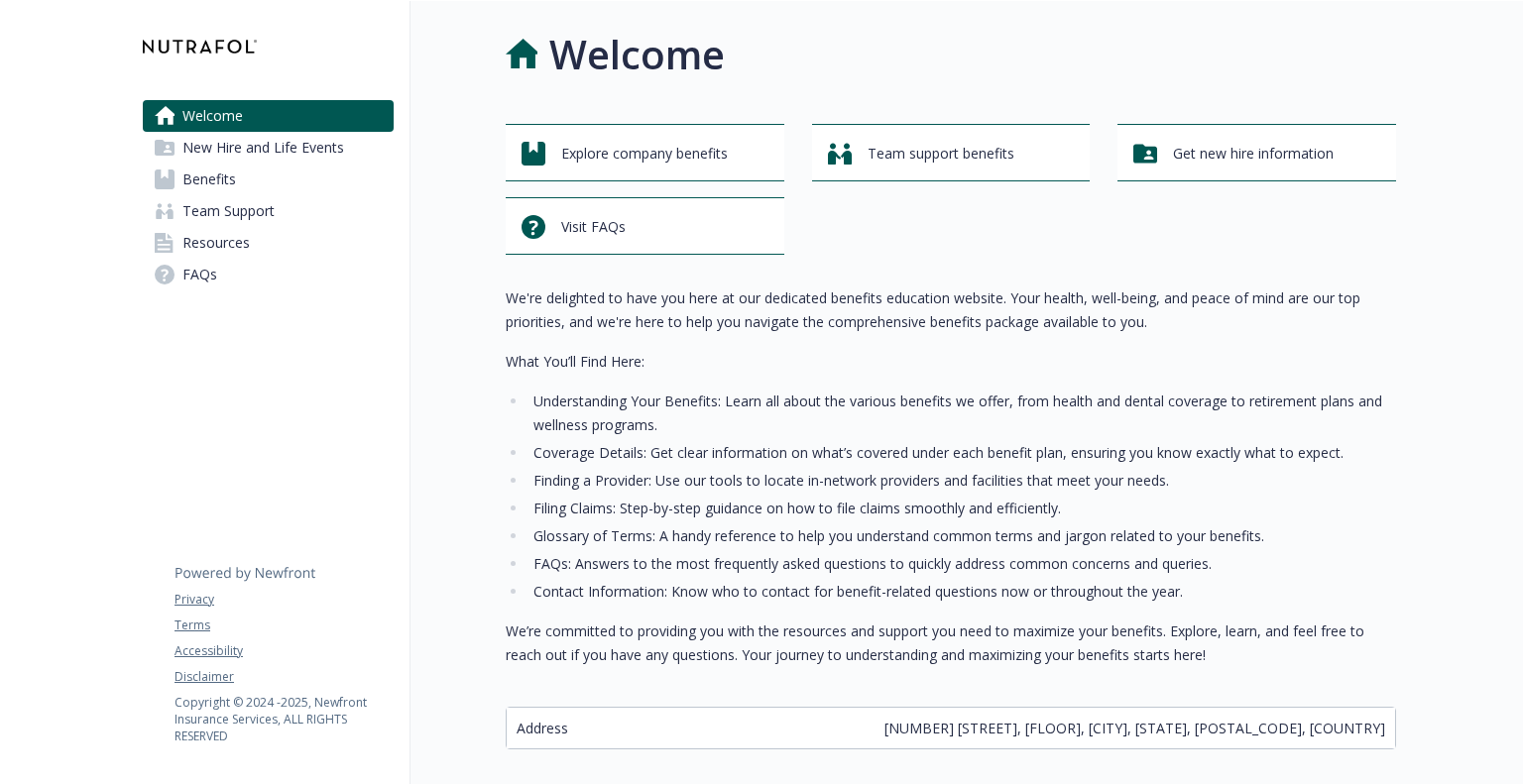 scroll, scrollTop: 0, scrollLeft: 0, axis: both 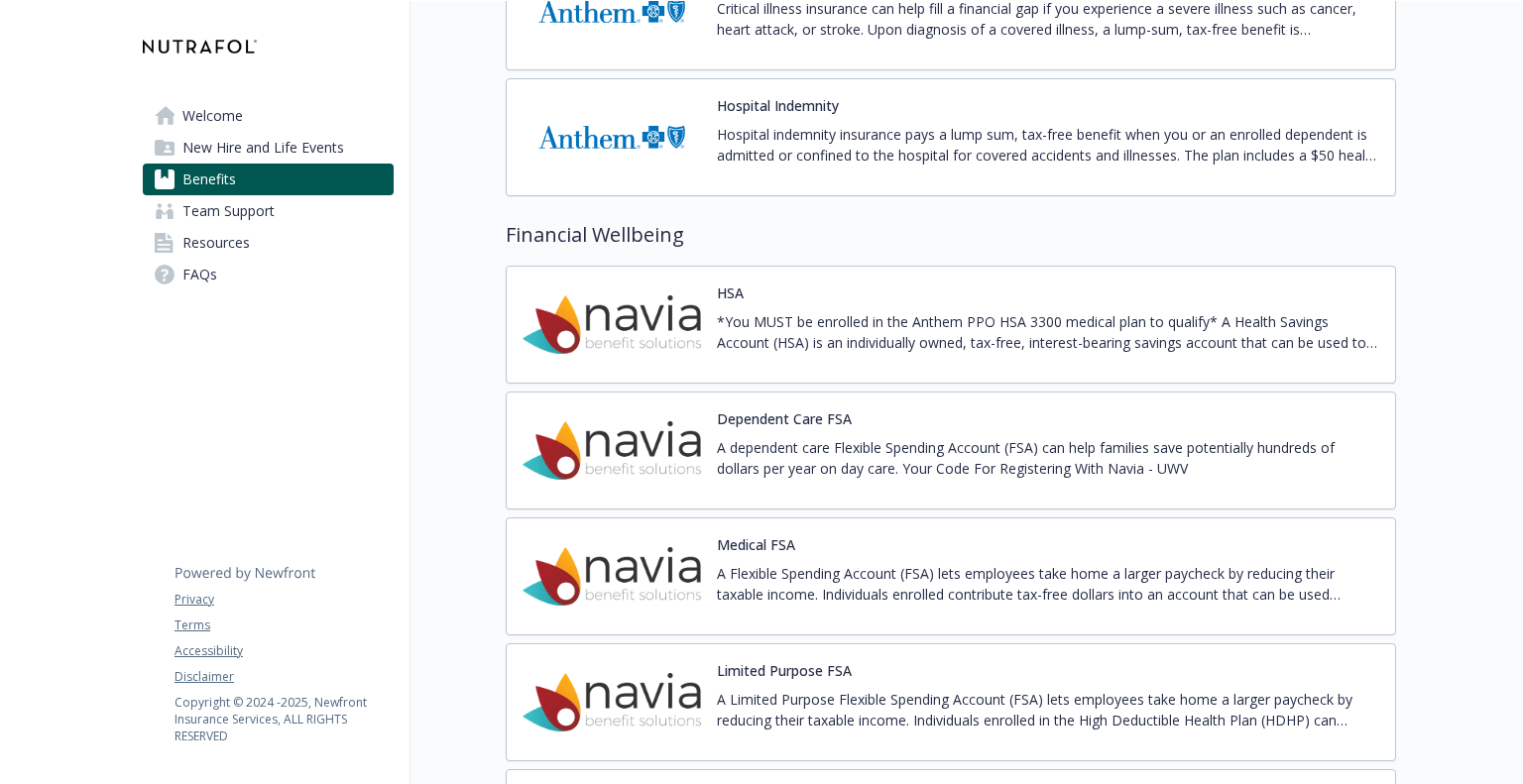 click at bounding box center [612, 576] 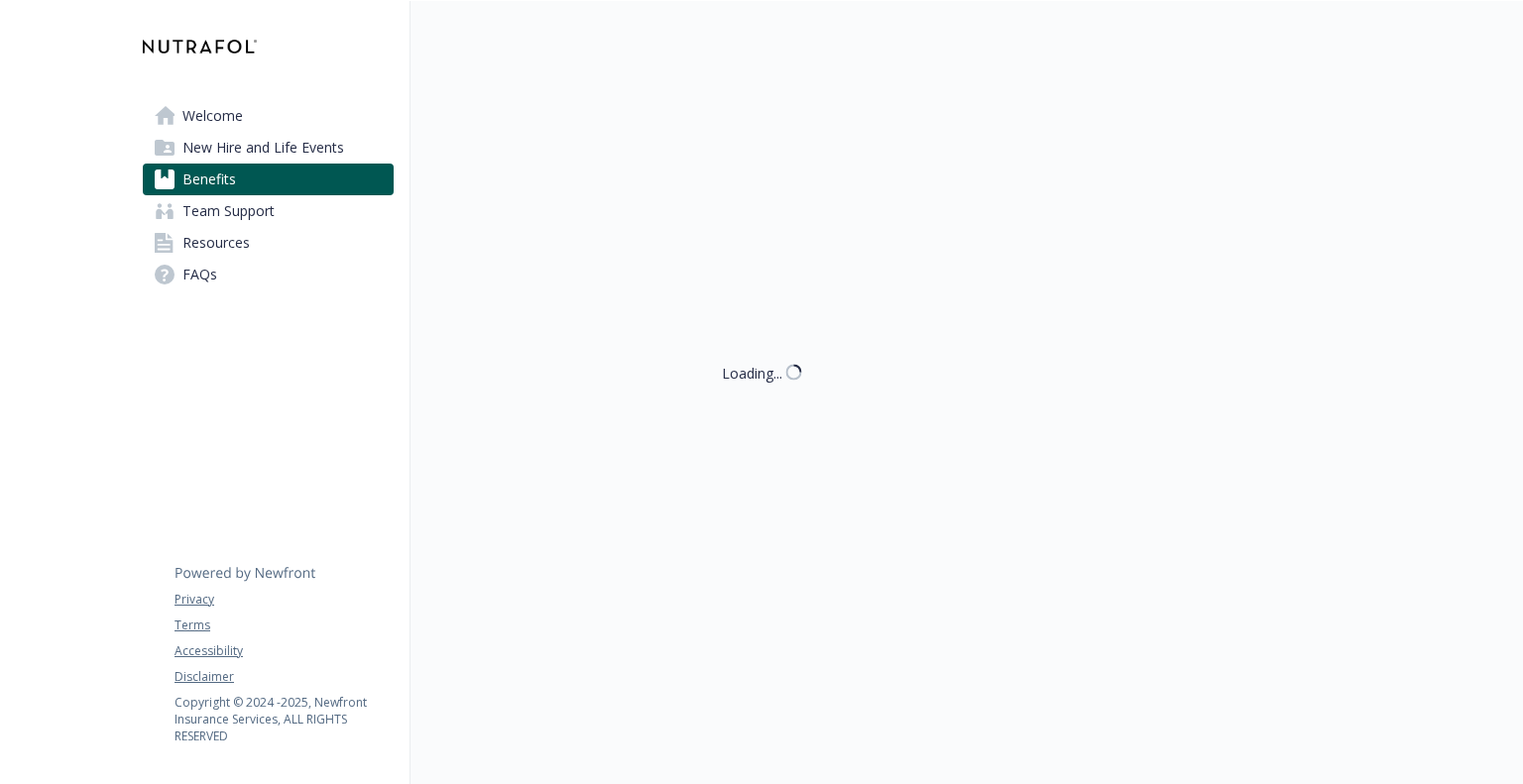 scroll, scrollTop: 2589, scrollLeft: 14, axis: both 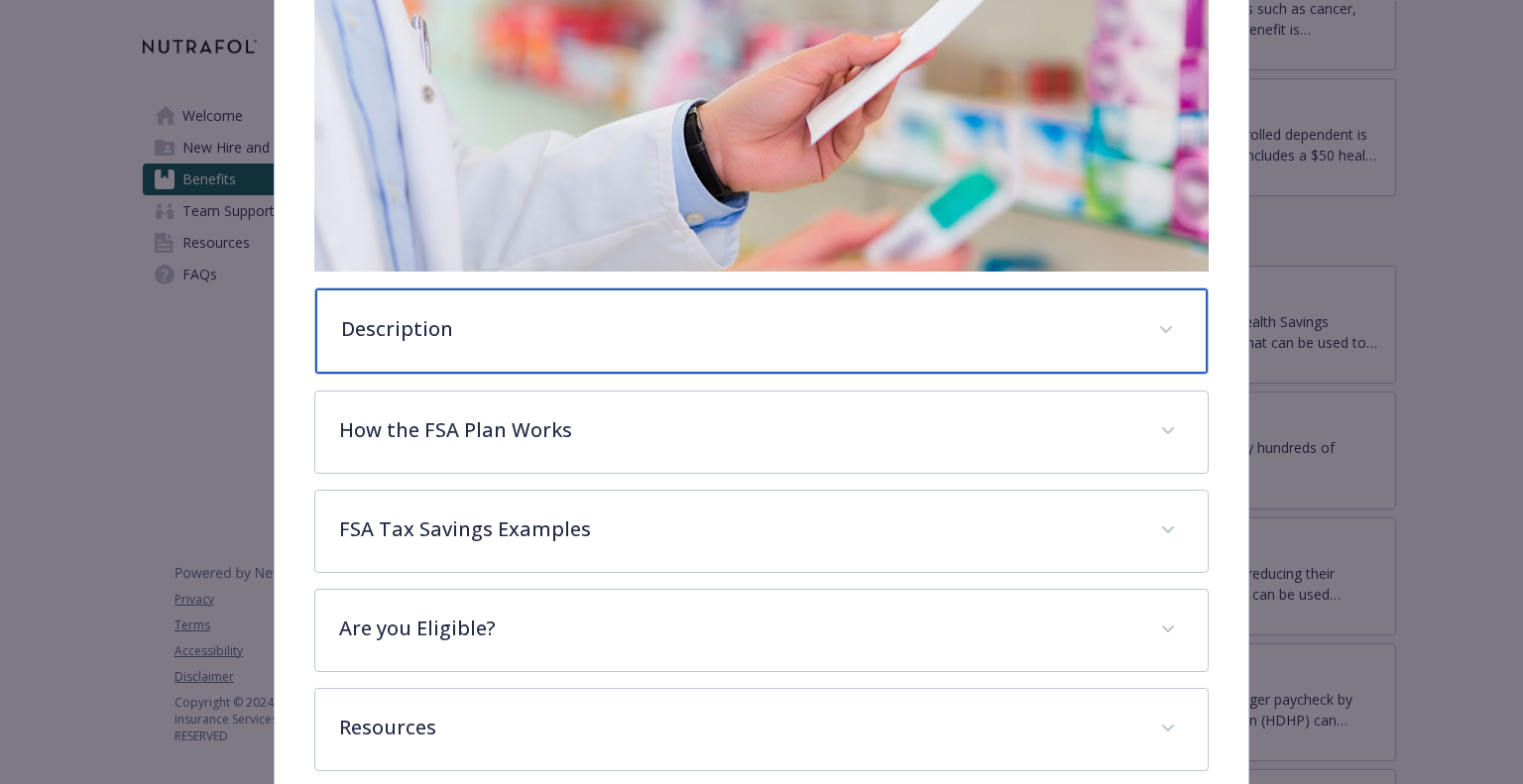 click on "Description" at bounding box center (737, 329) 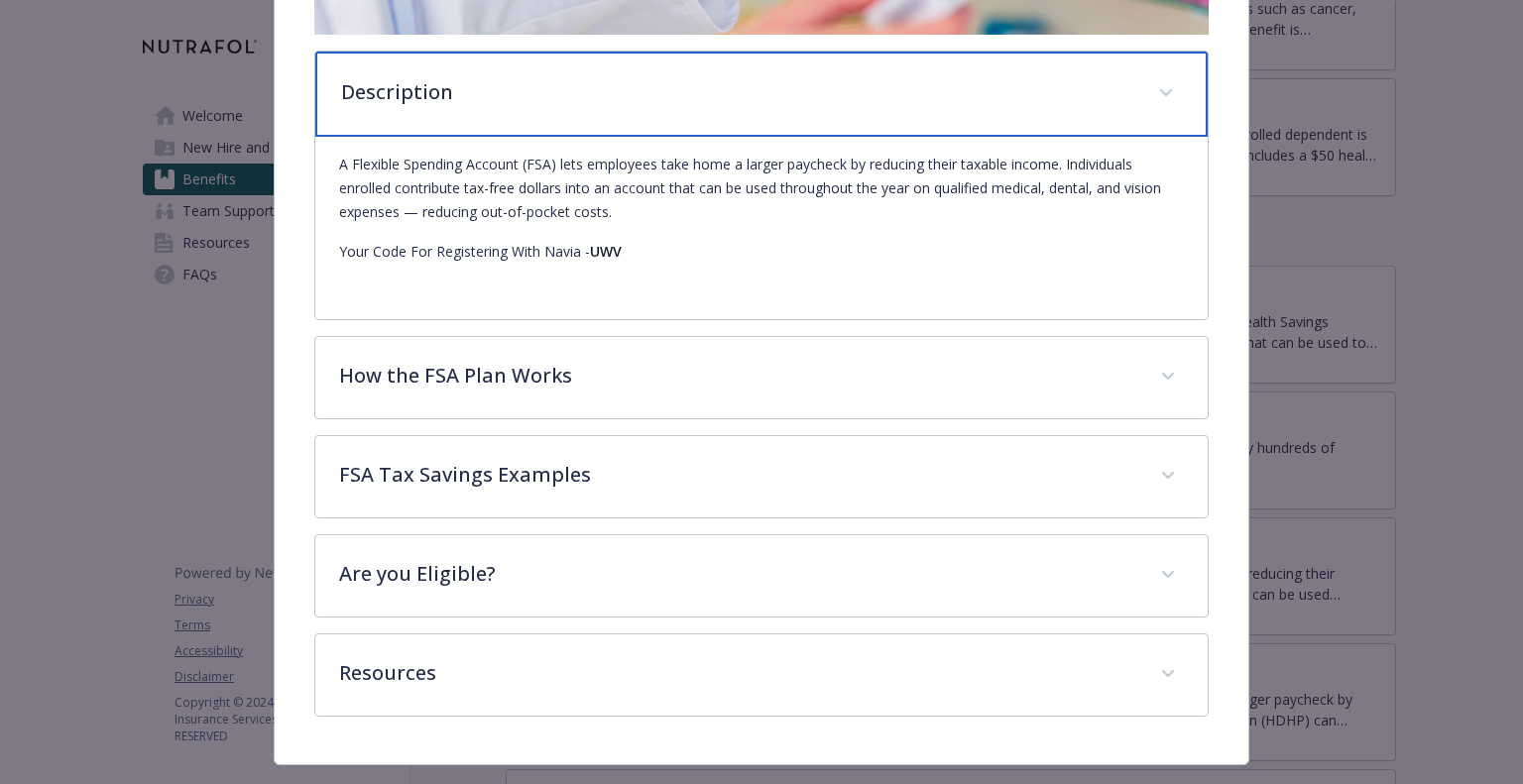 scroll, scrollTop: 634, scrollLeft: 0, axis: vertical 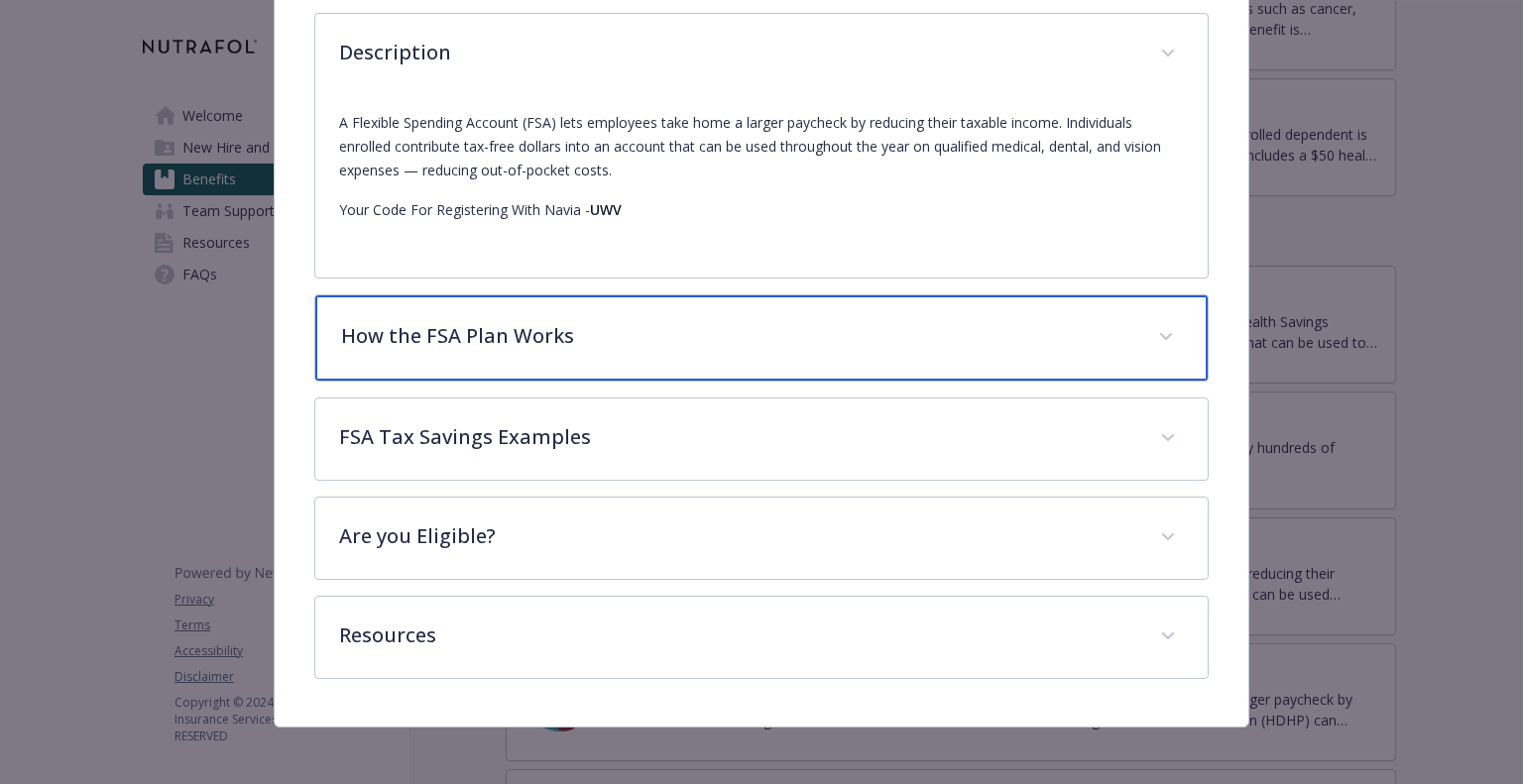 click on "How the FSA Plan Works" at bounding box center (737, 336) 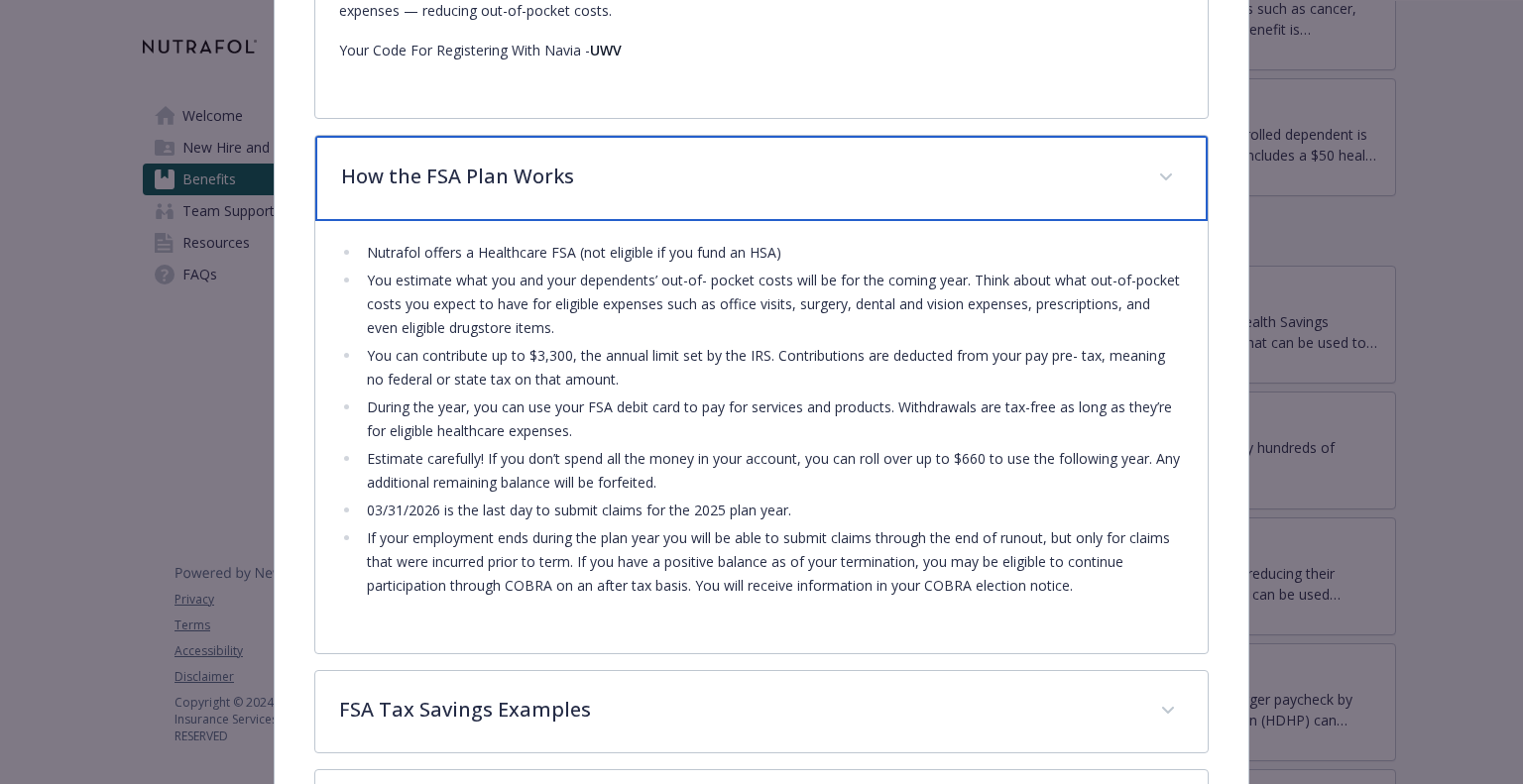 scroll, scrollTop: 727, scrollLeft: 0, axis: vertical 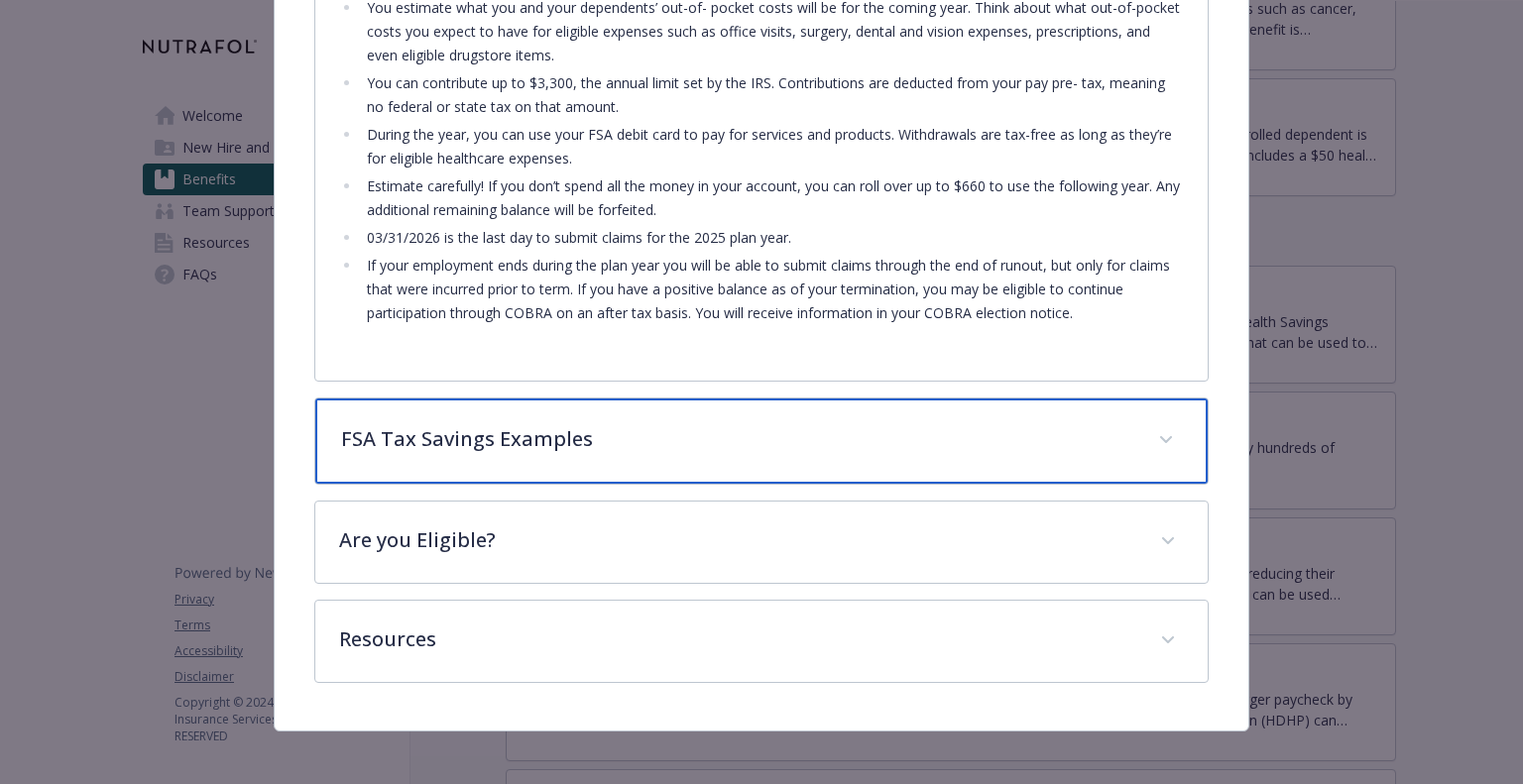 click on "FSA Tax Savings Examples" at bounding box center [737, 439] 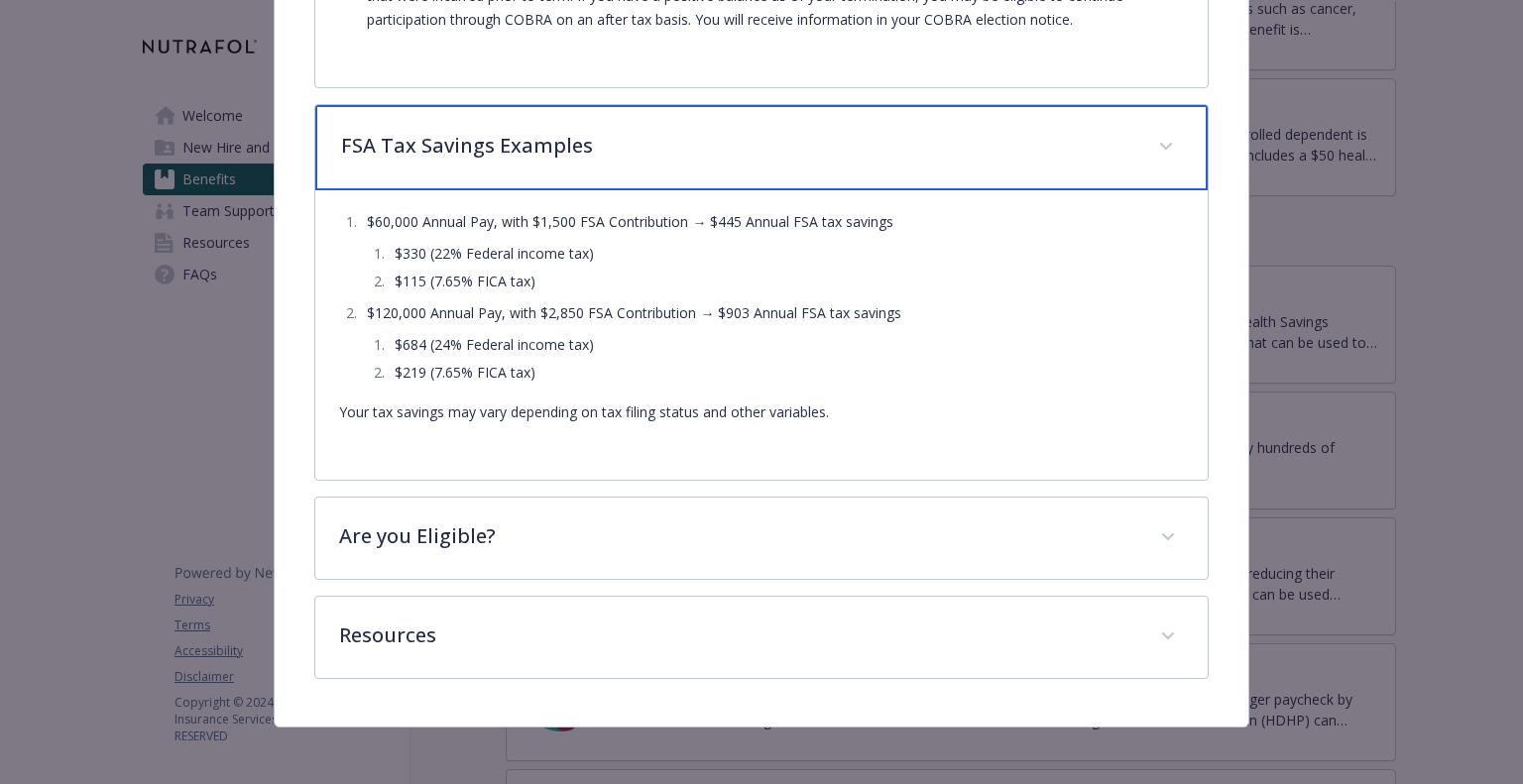 scroll, scrollTop: 1354, scrollLeft: 0, axis: vertical 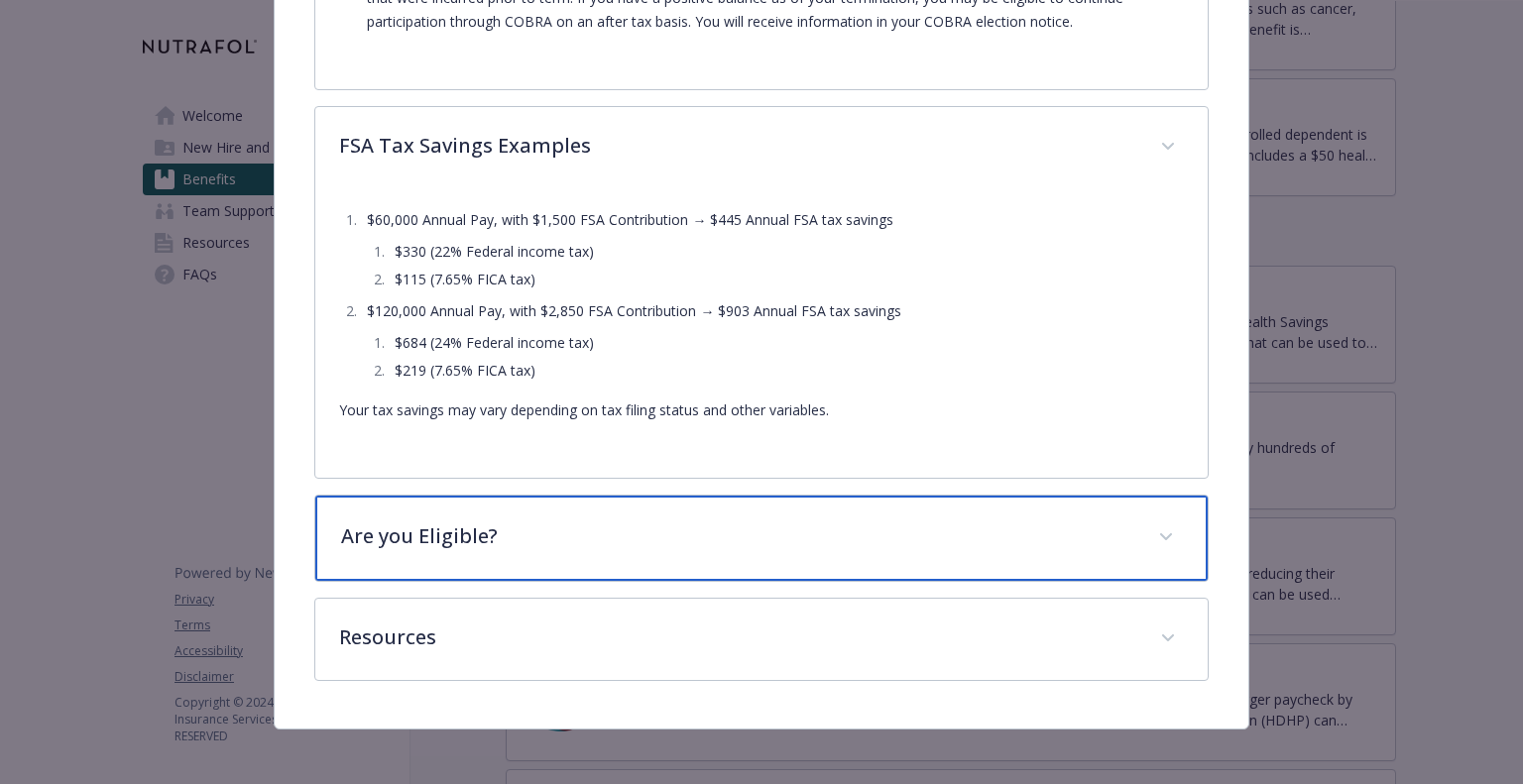 click on "Are you Eligible?" at bounding box center [737, 536] 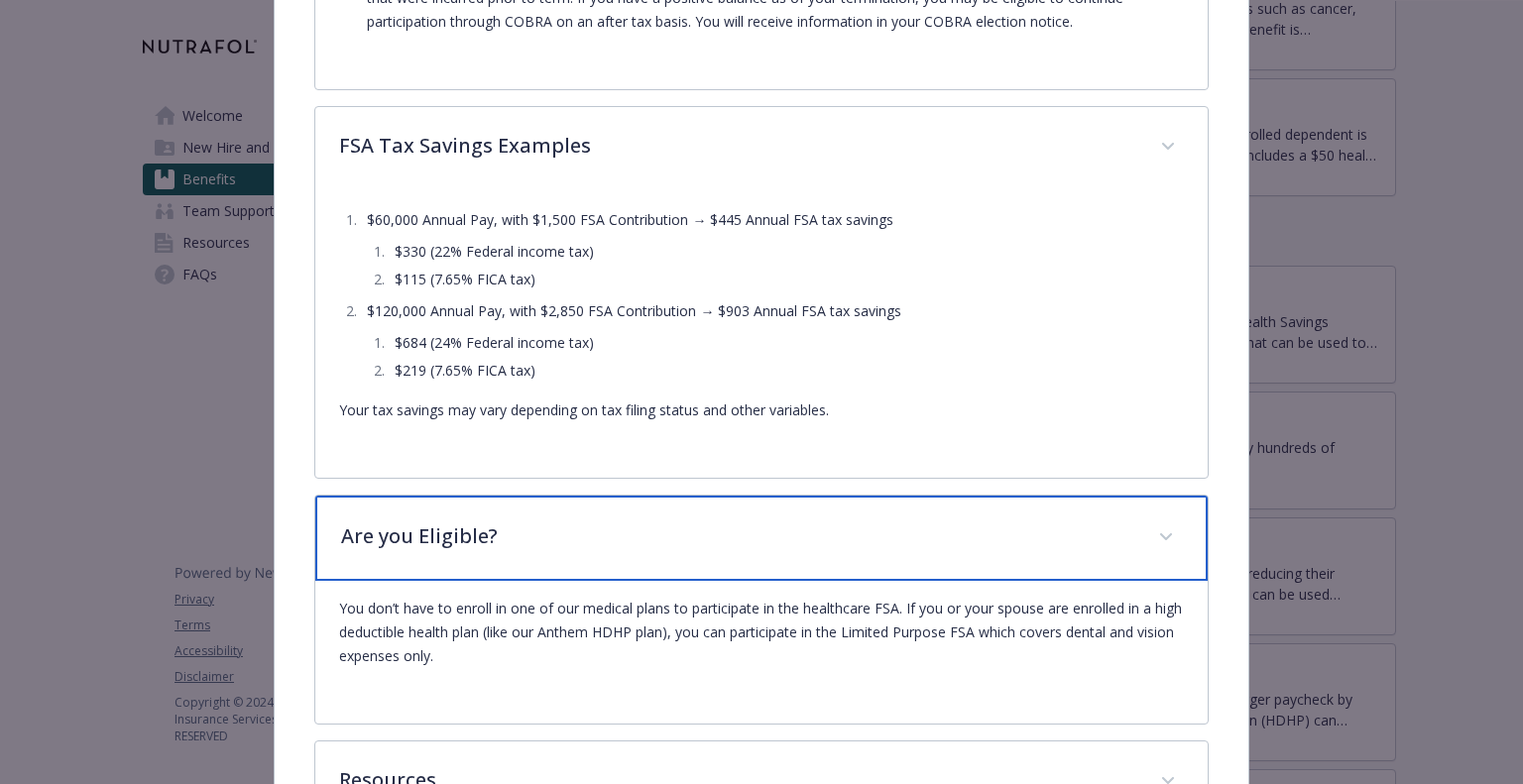 scroll, scrollTop: 1499, scrollLeft: 0, axis: vertical 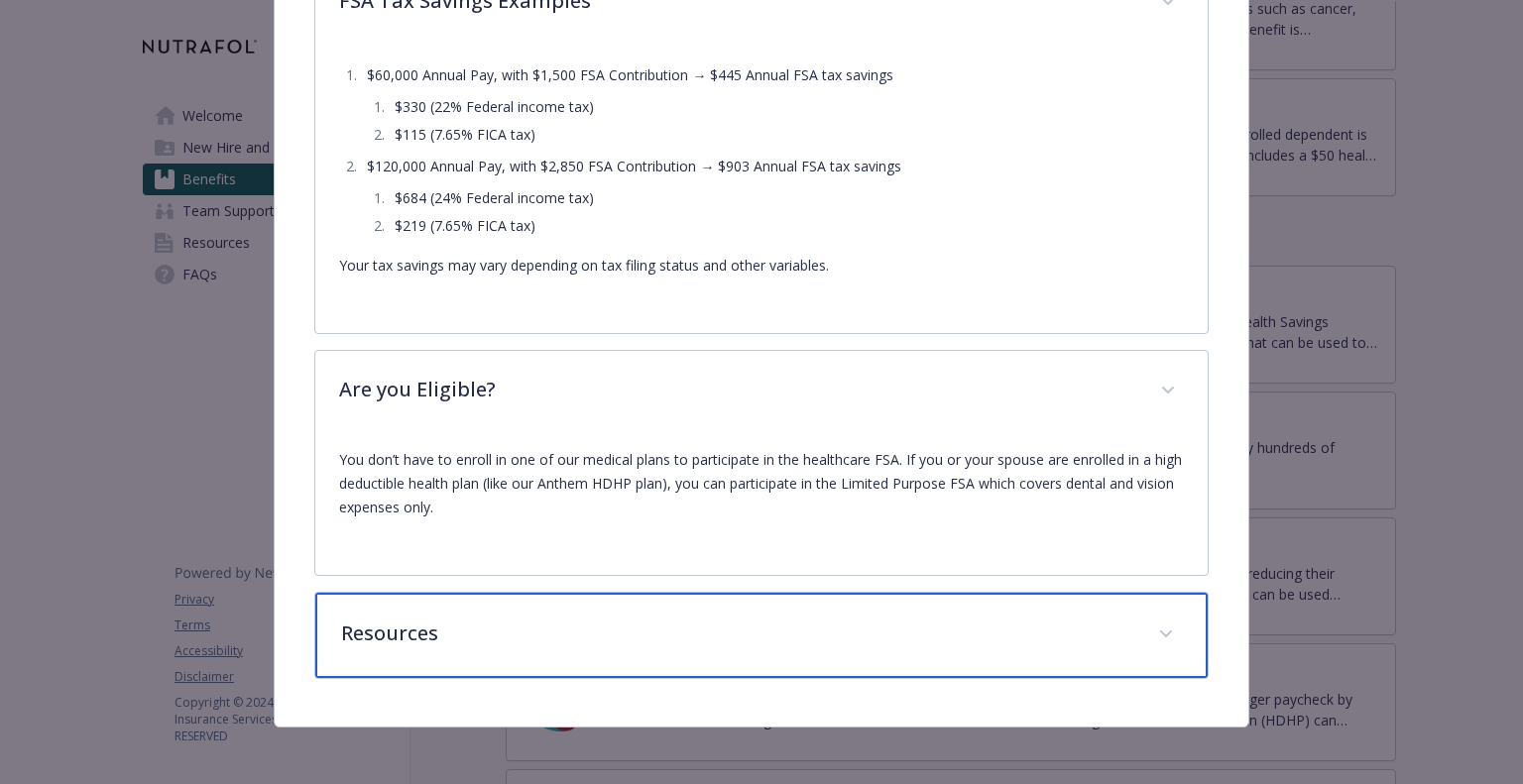 click on "Resources" at bounding box center (737, 633) 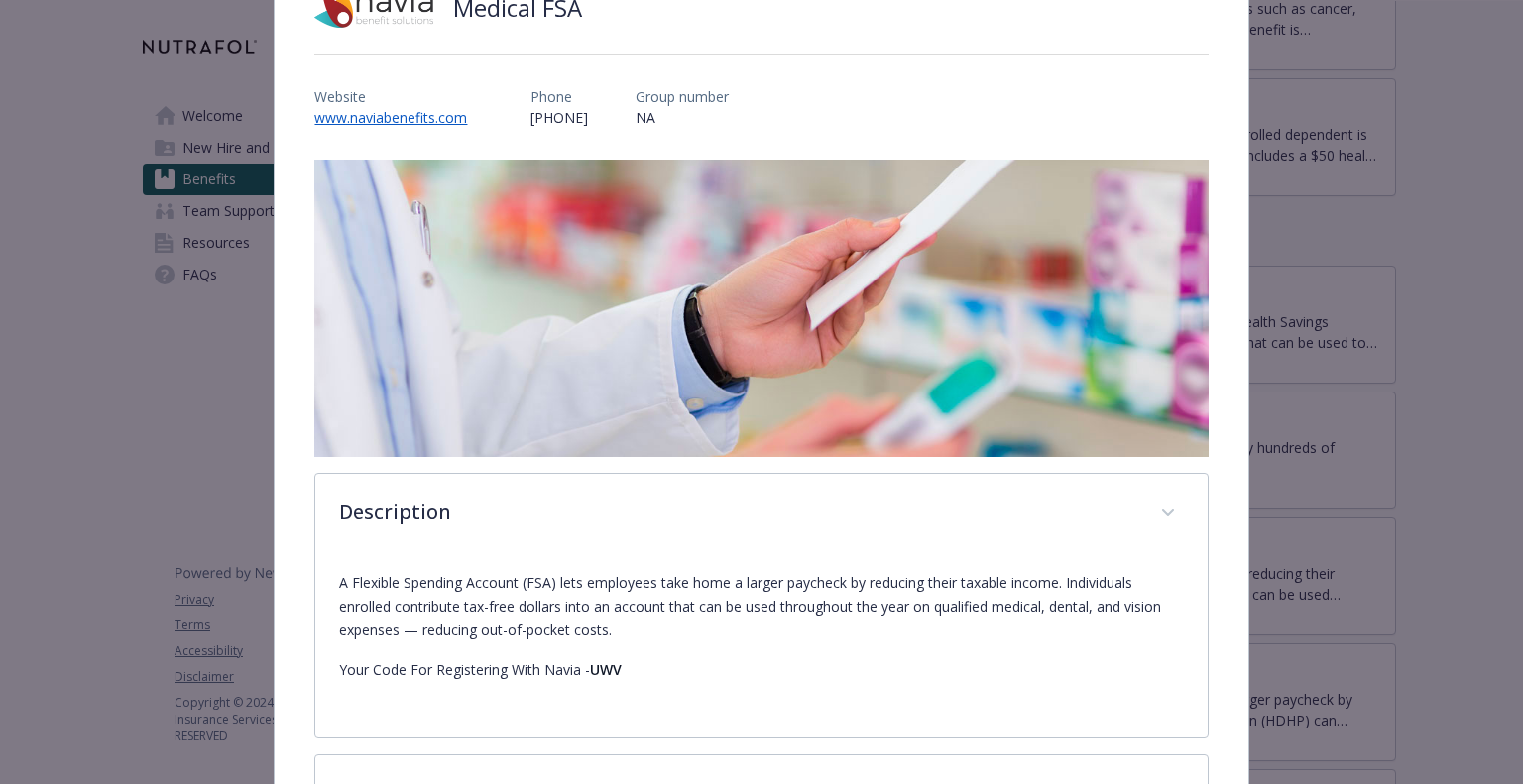 scroll, scrollTop: 174, scrollLeft: 0, axis: vertical 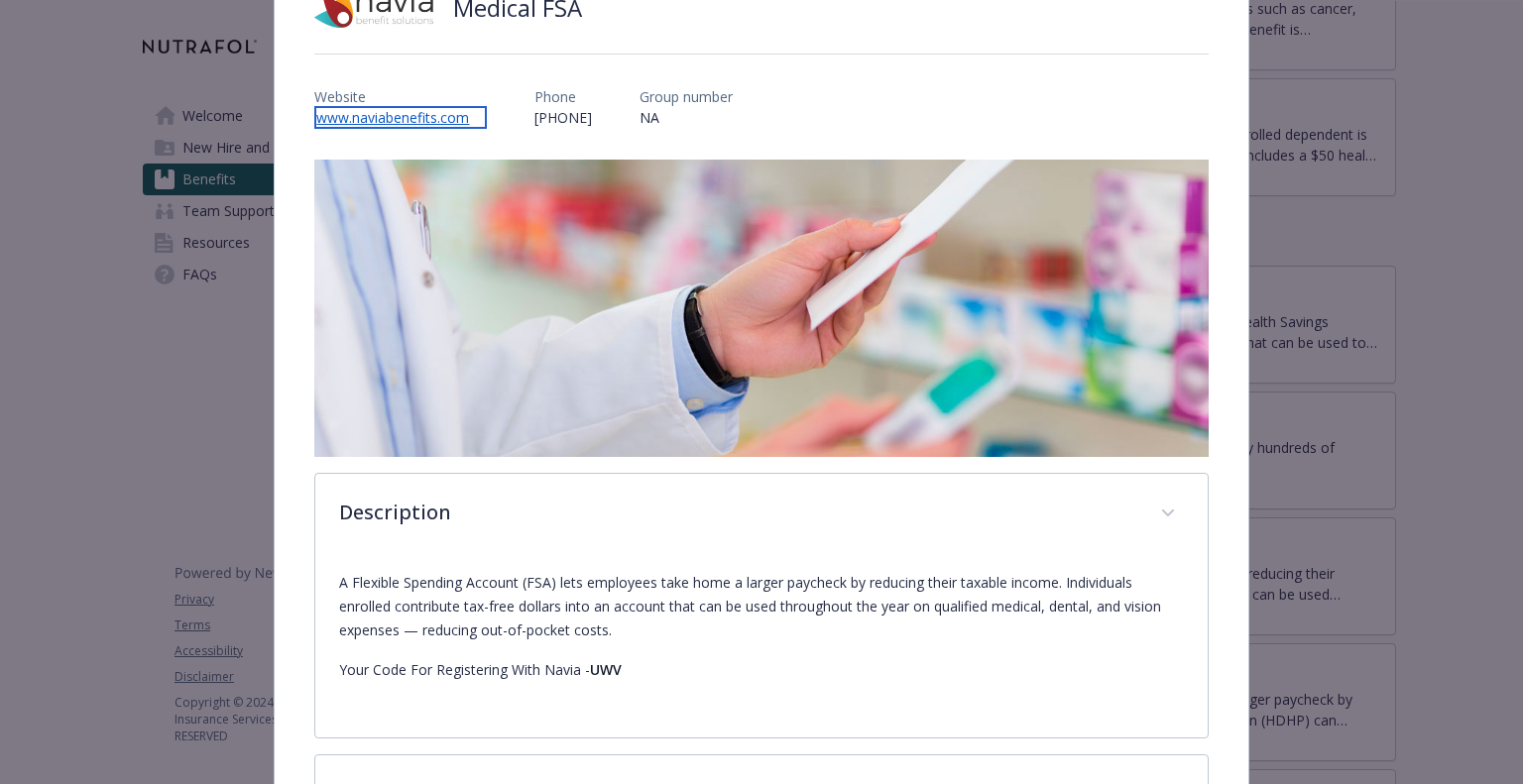 click on "www.naviabenefits.com" at bounding box center [401, 117] 